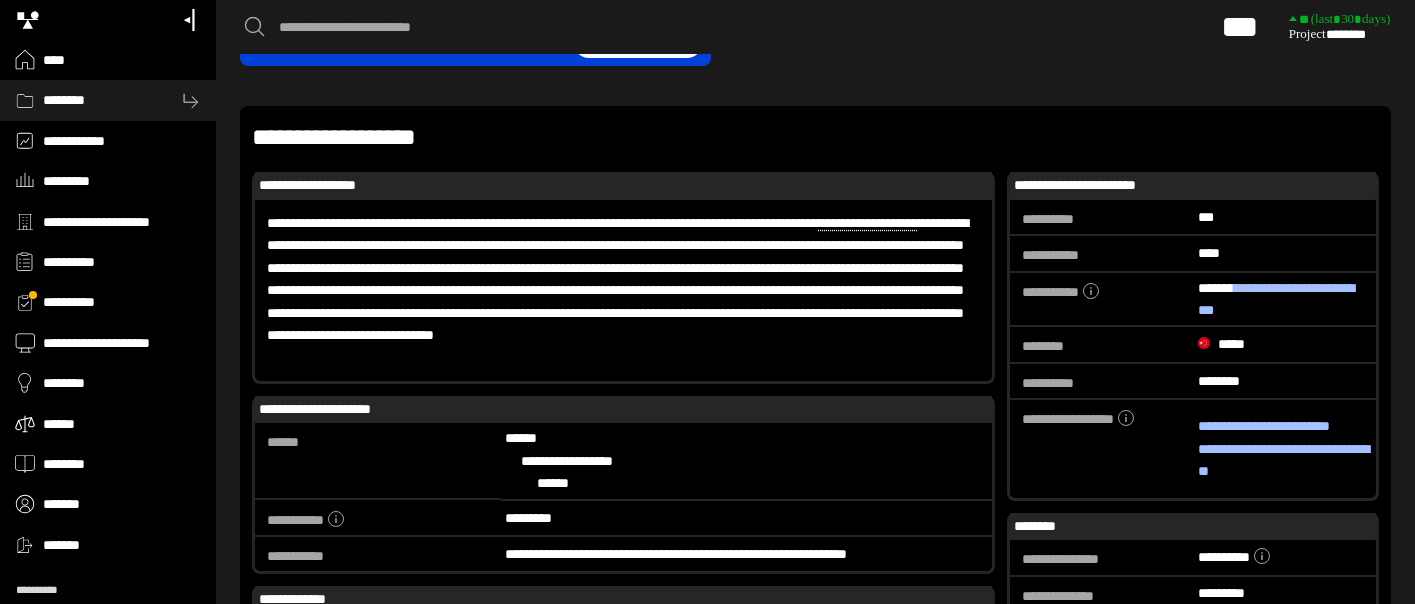 scroll, scrollTop: 160, scrollLeft: 0, axis: vertical 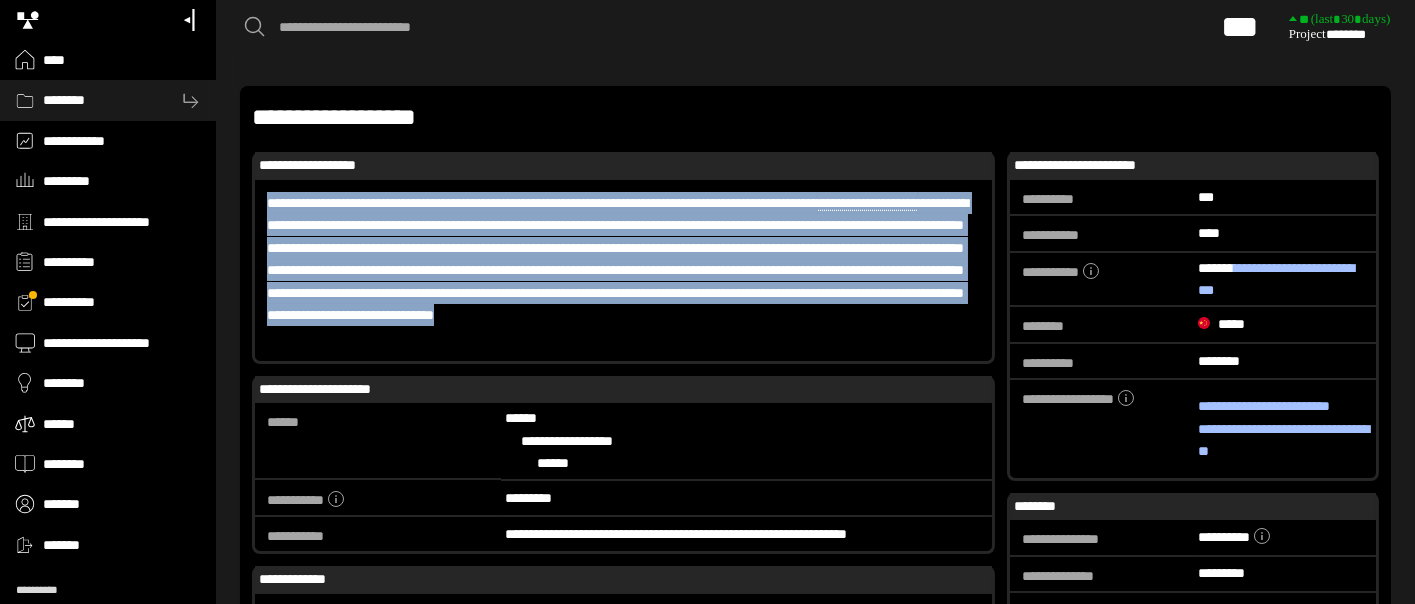 drag, startPoint x: 263, startPoint y: 216, endPoint x: 972, endPoint y: 349, distance: 721.36676 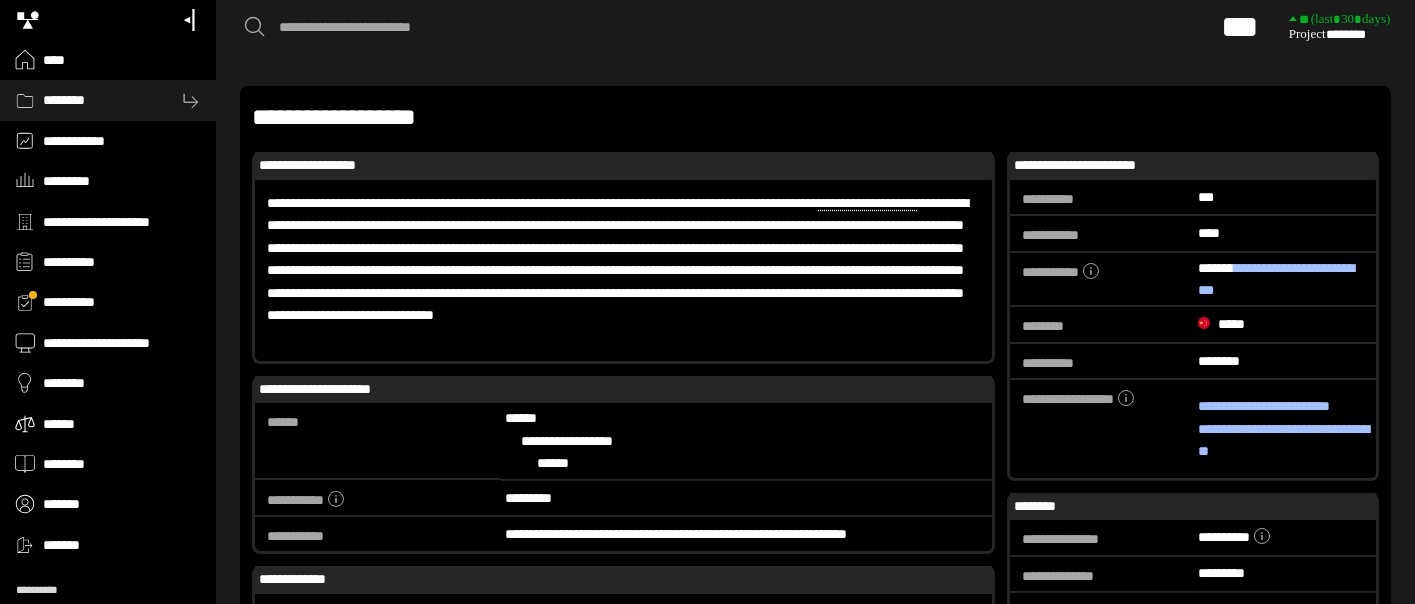 click on "**********" at bounding box center [483, 27] 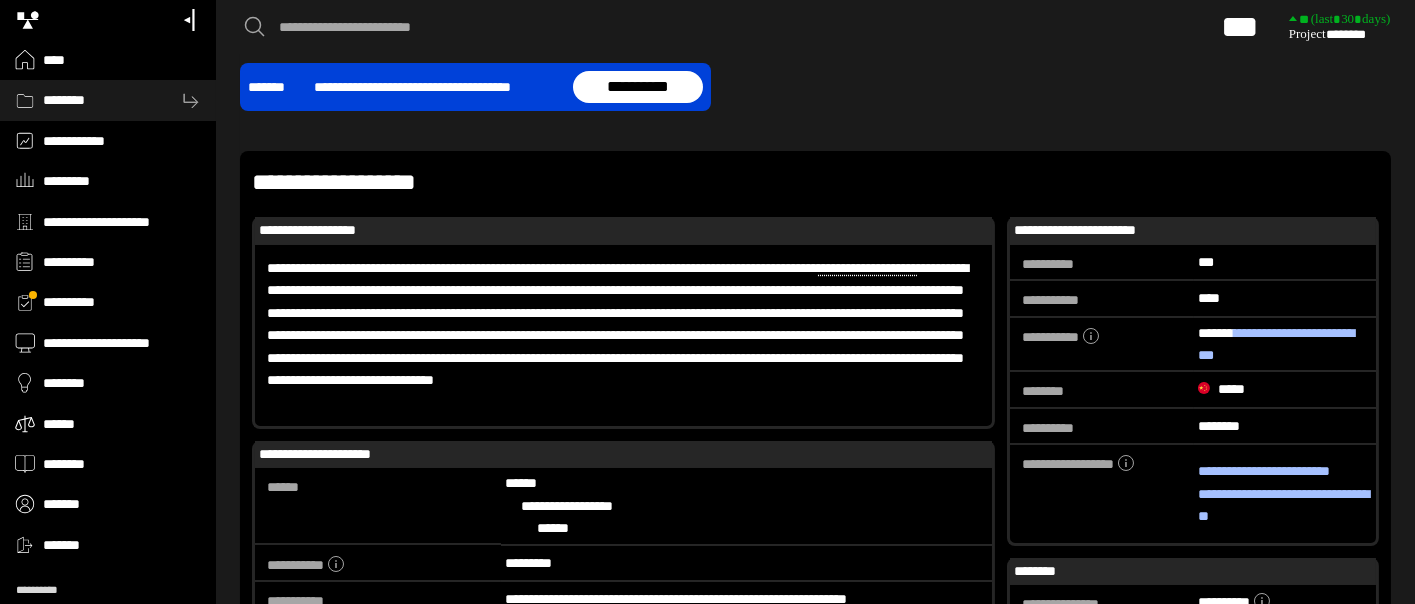 select on "*" 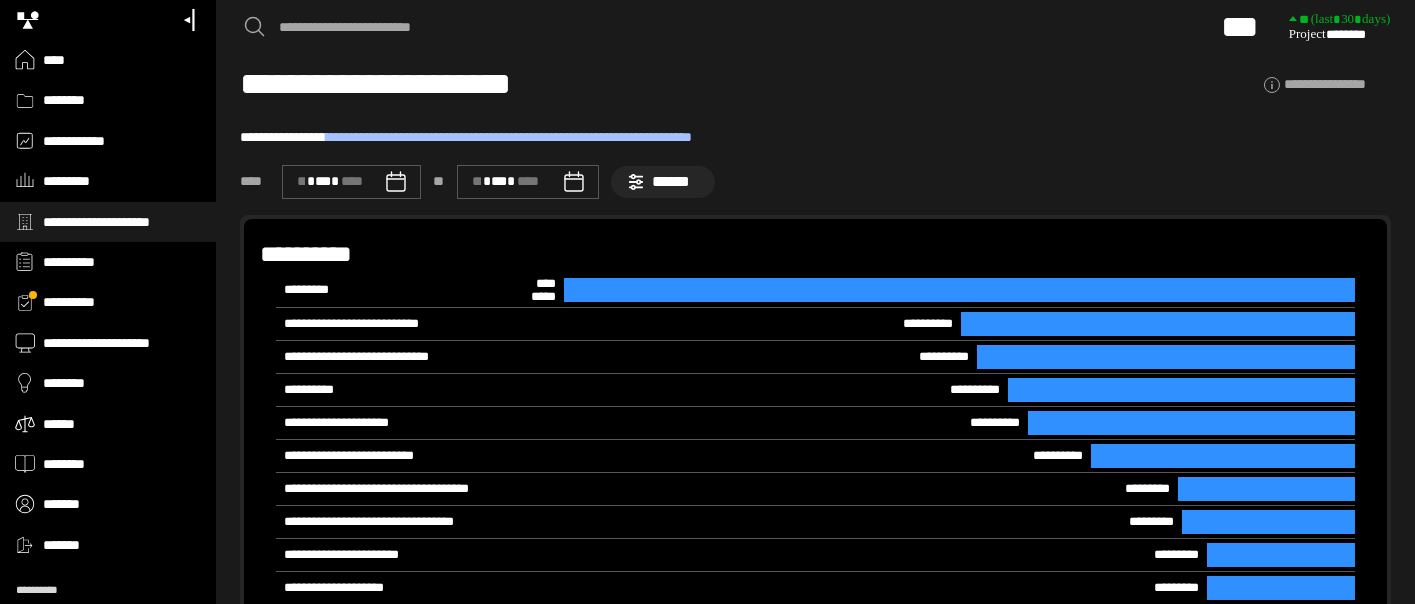 scroll, scrollTop: 0, scrollLeft: 0, axis: both 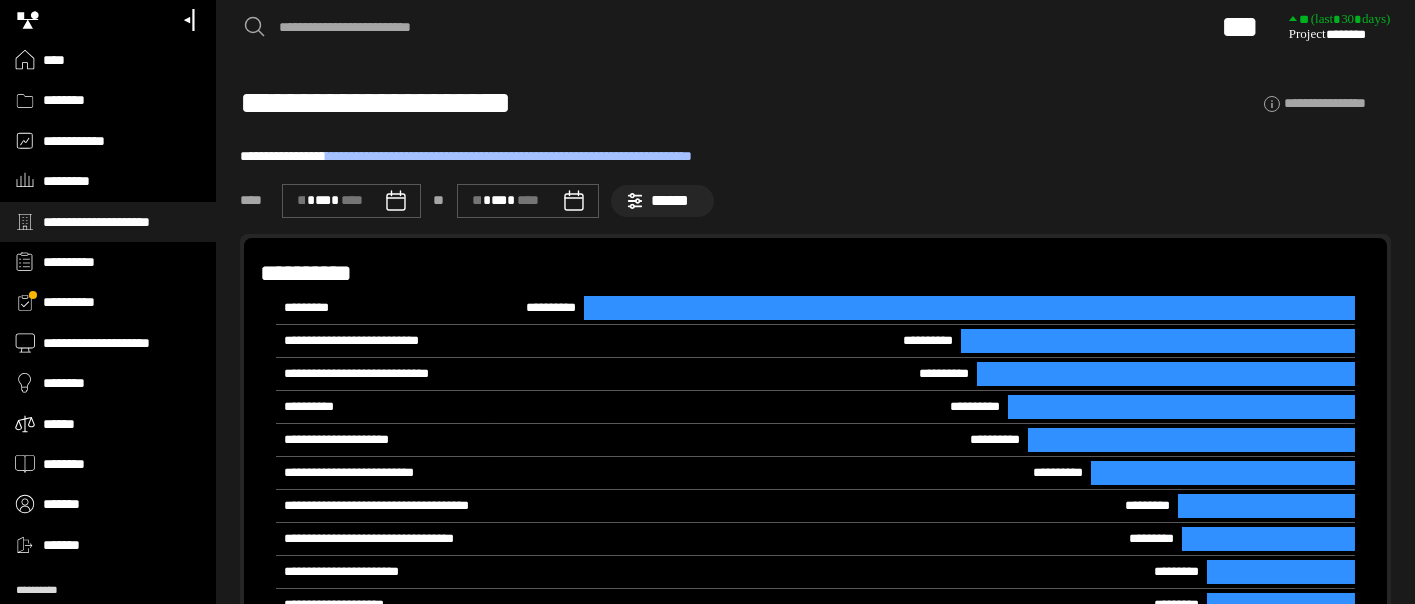 click 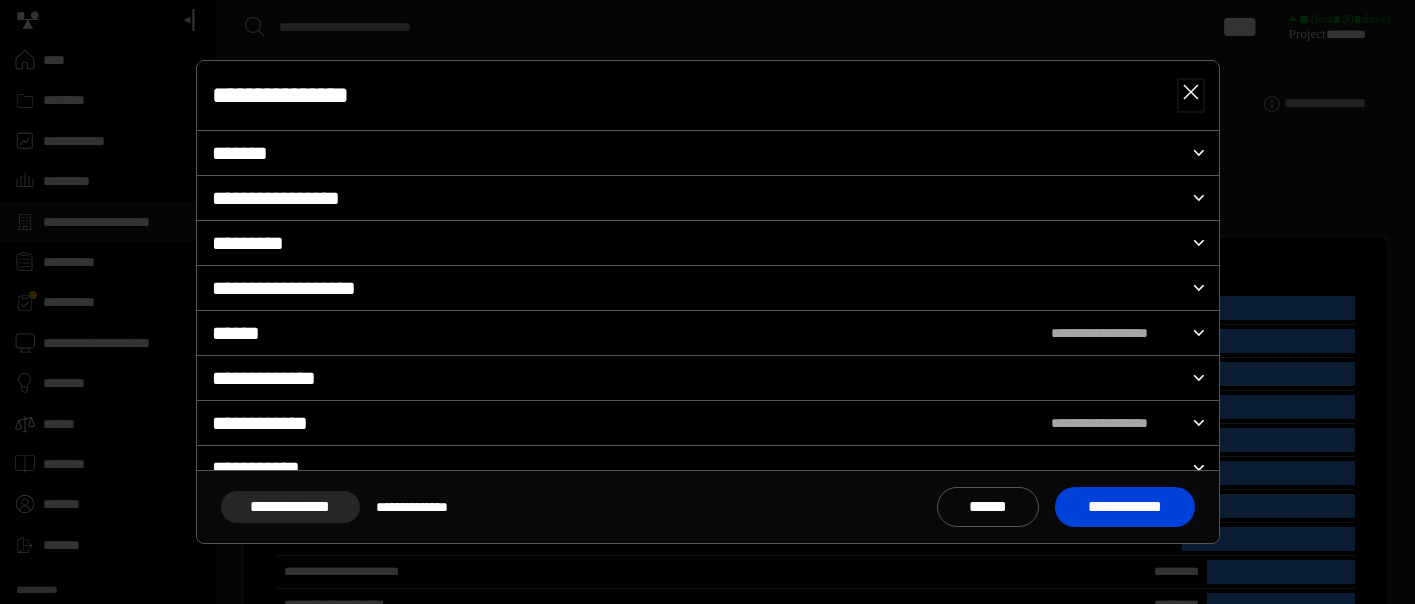 click on "*******" at bounding box center [696, 153] 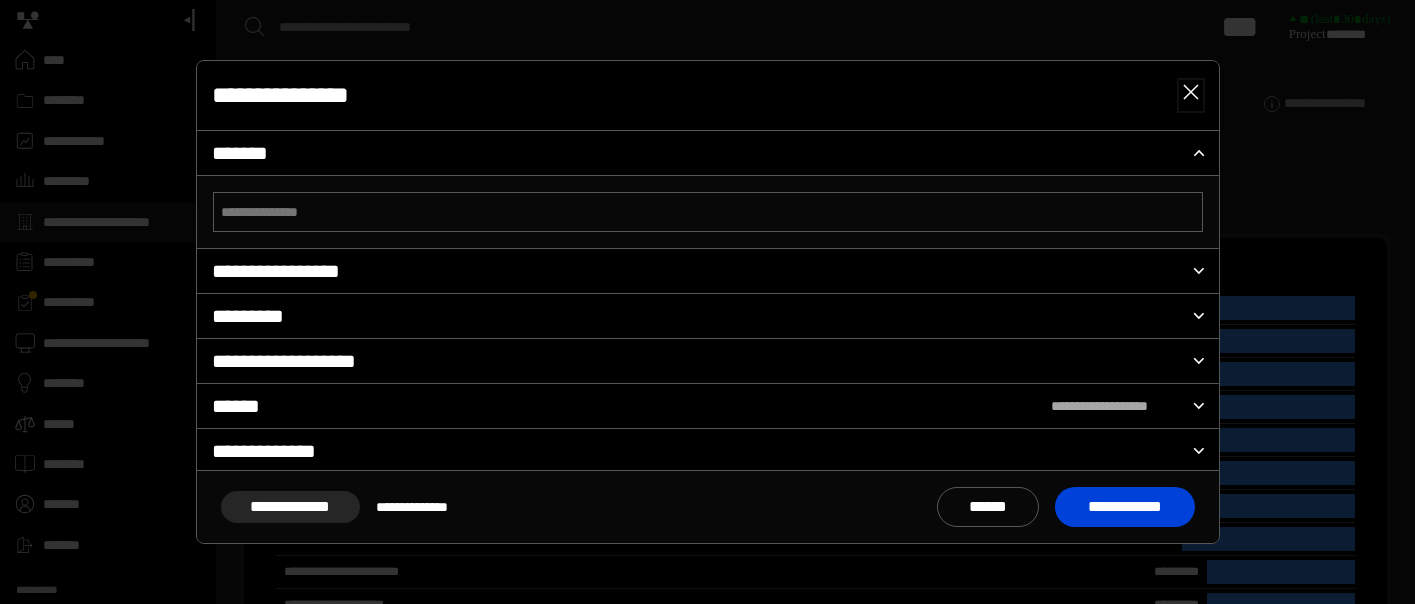 click at bounding box center [708, 212] 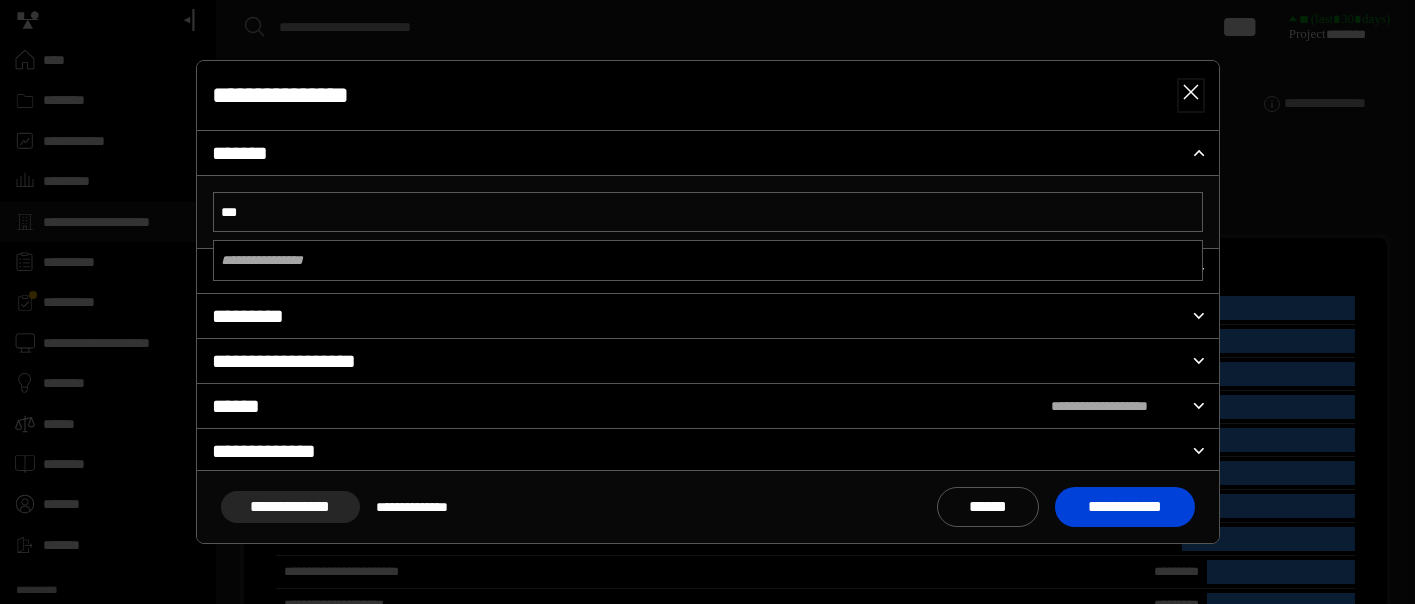 type on "****" 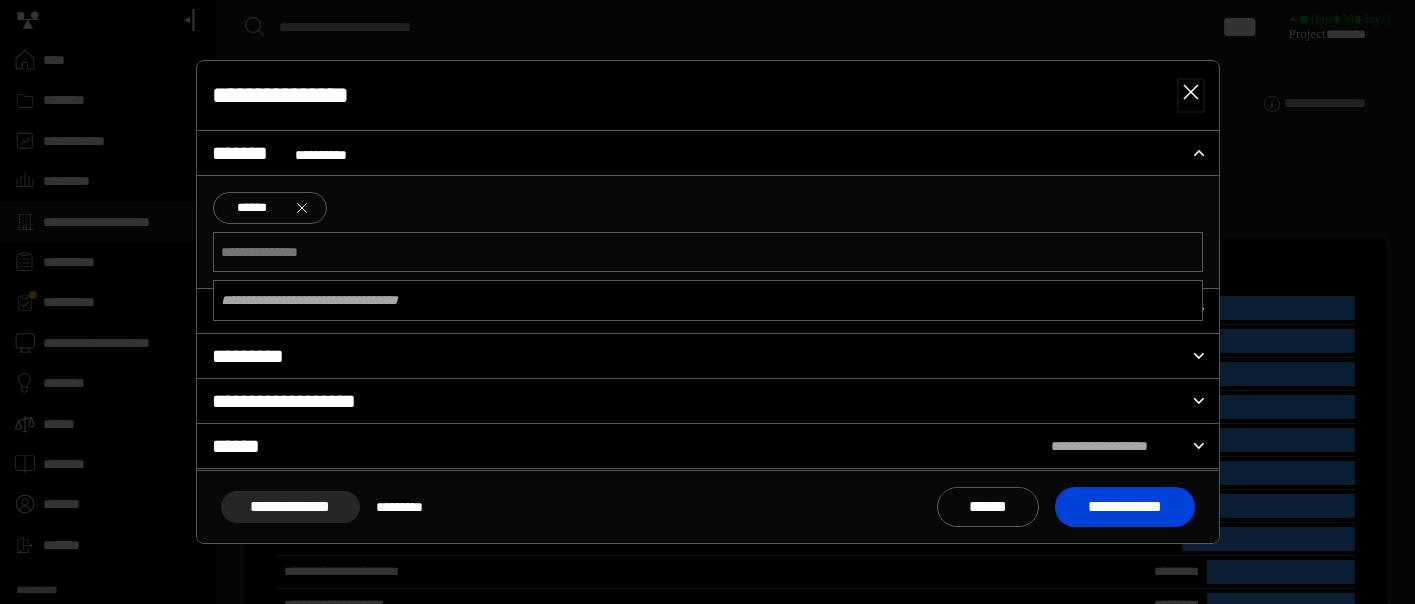 click 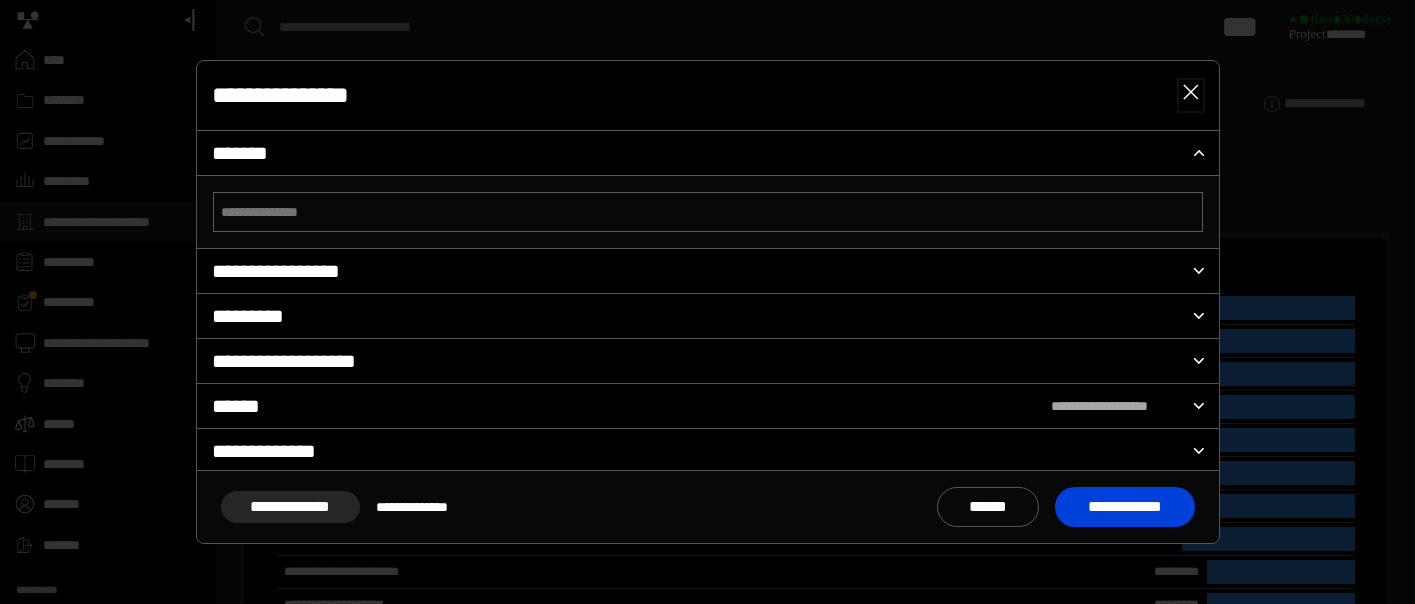 click at bounding box center (708, 212) 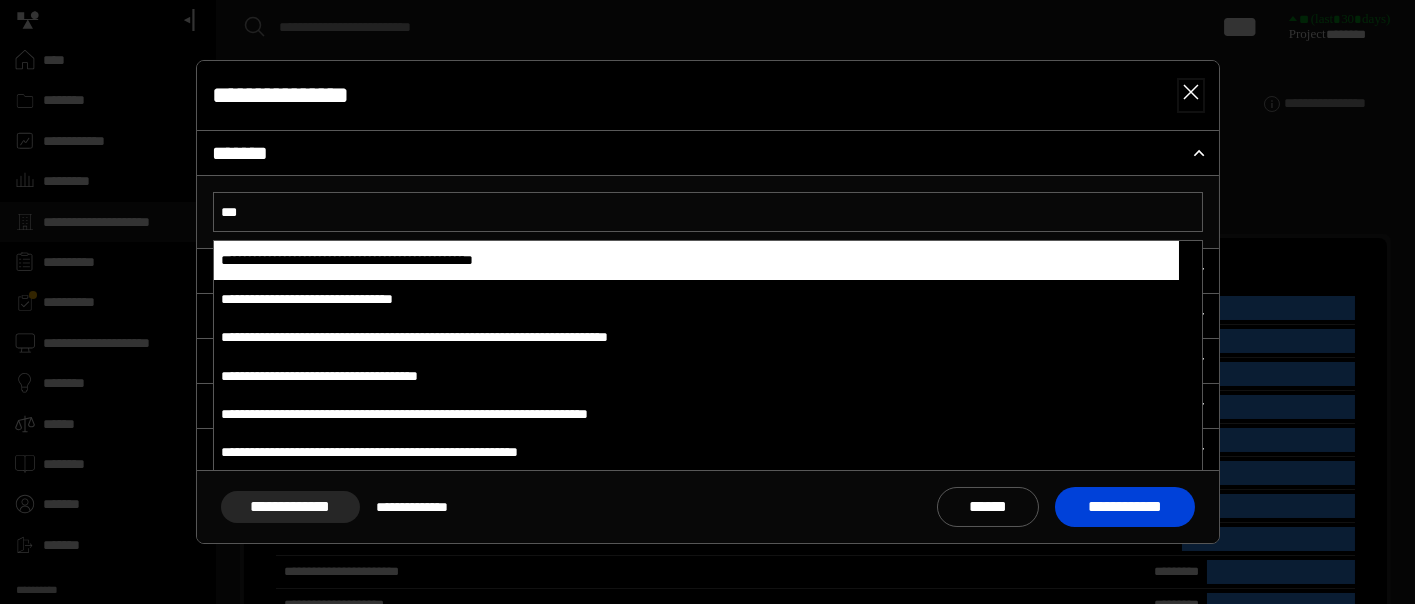 type on "****" 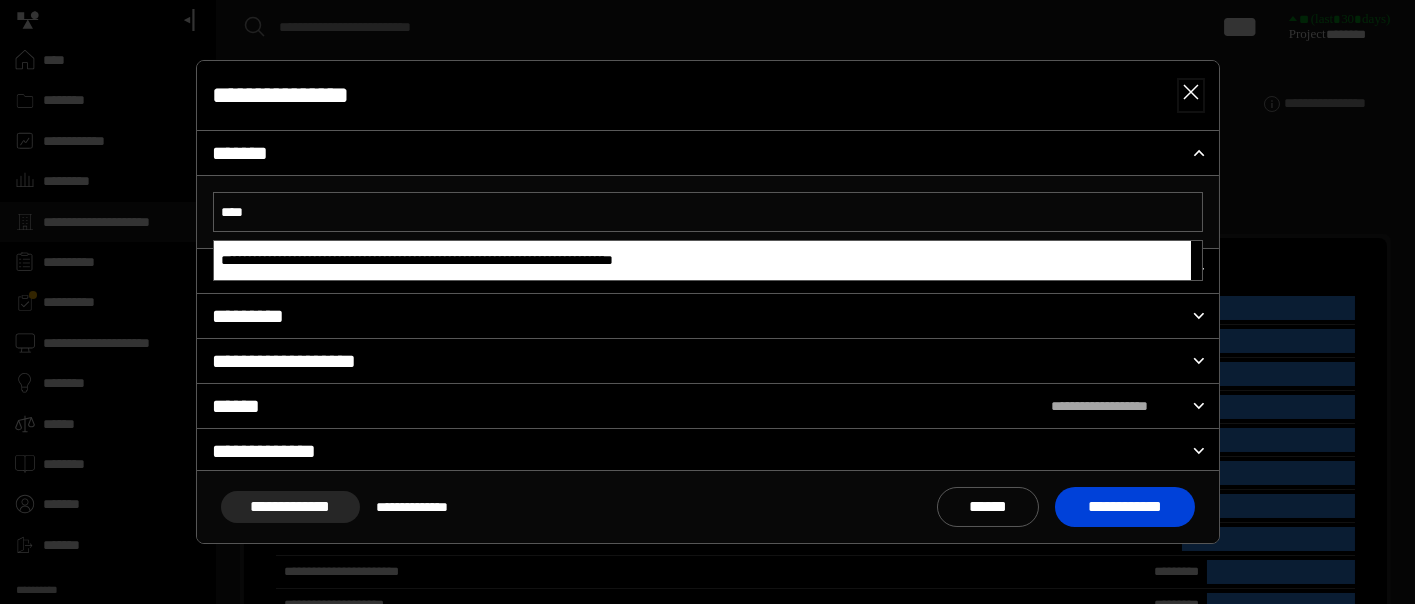 click on "**********" at bounding box center (702, 260) 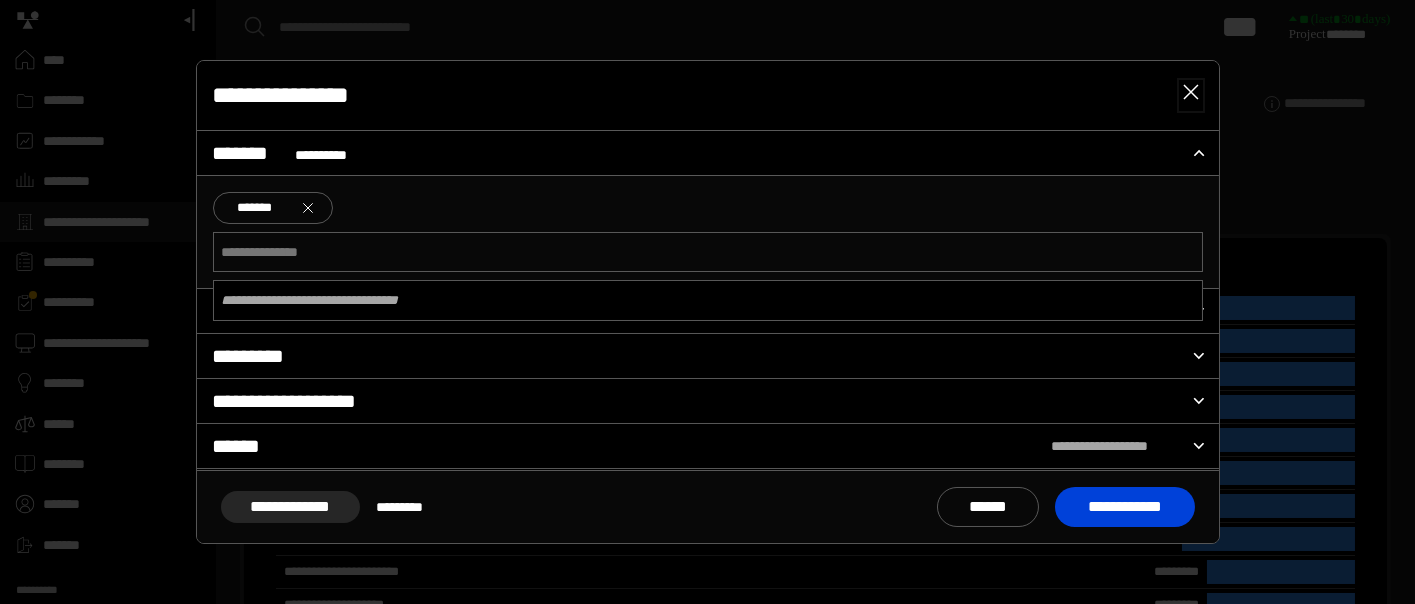 click on "**********" at bounding box center (1125, 507) 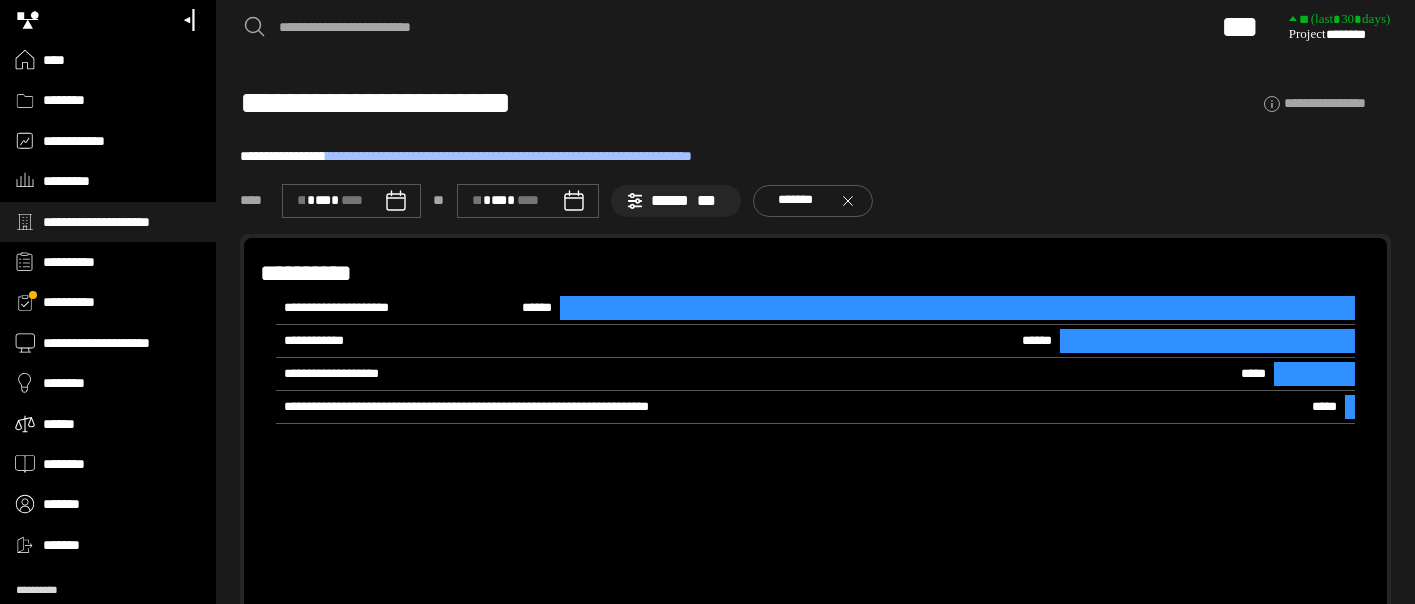 drag, startPoint x: 263, startPoint y: 323, endPoint x: 1367, endPoint y: 426, distance: 1108.7944 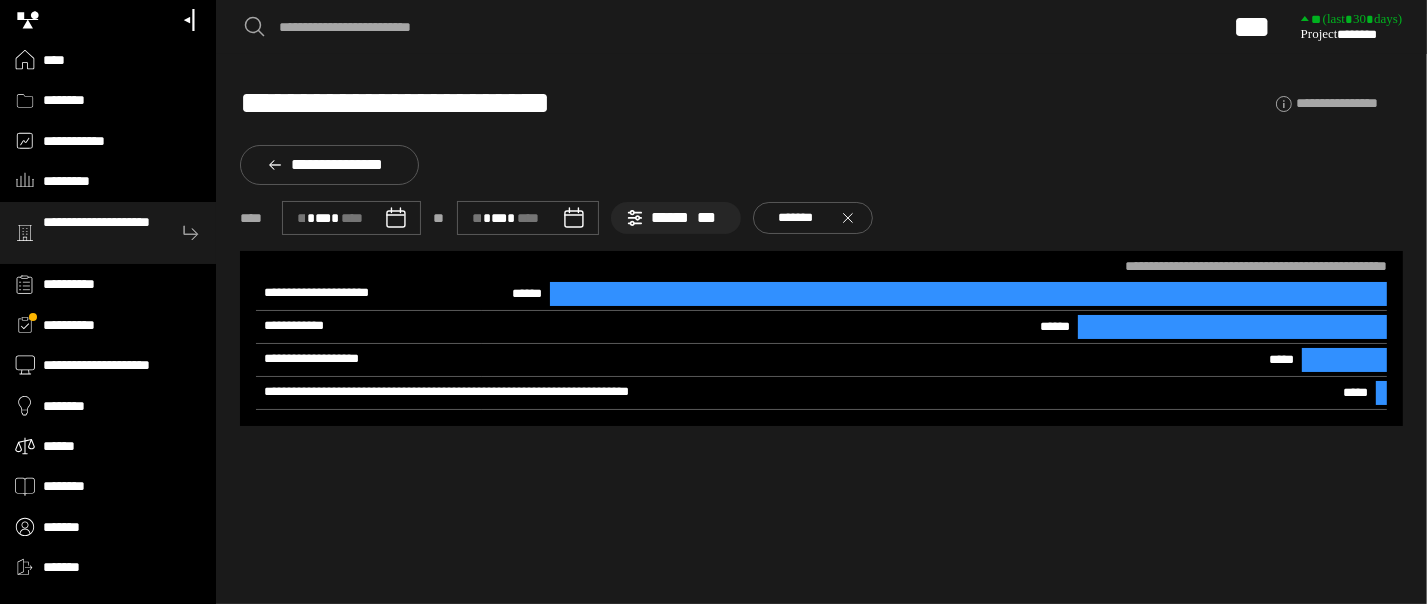 drag, startPoint x: 727, startPoint y: 463, endPoint x: 1297, endPoint y: 474, distance: 570.10614 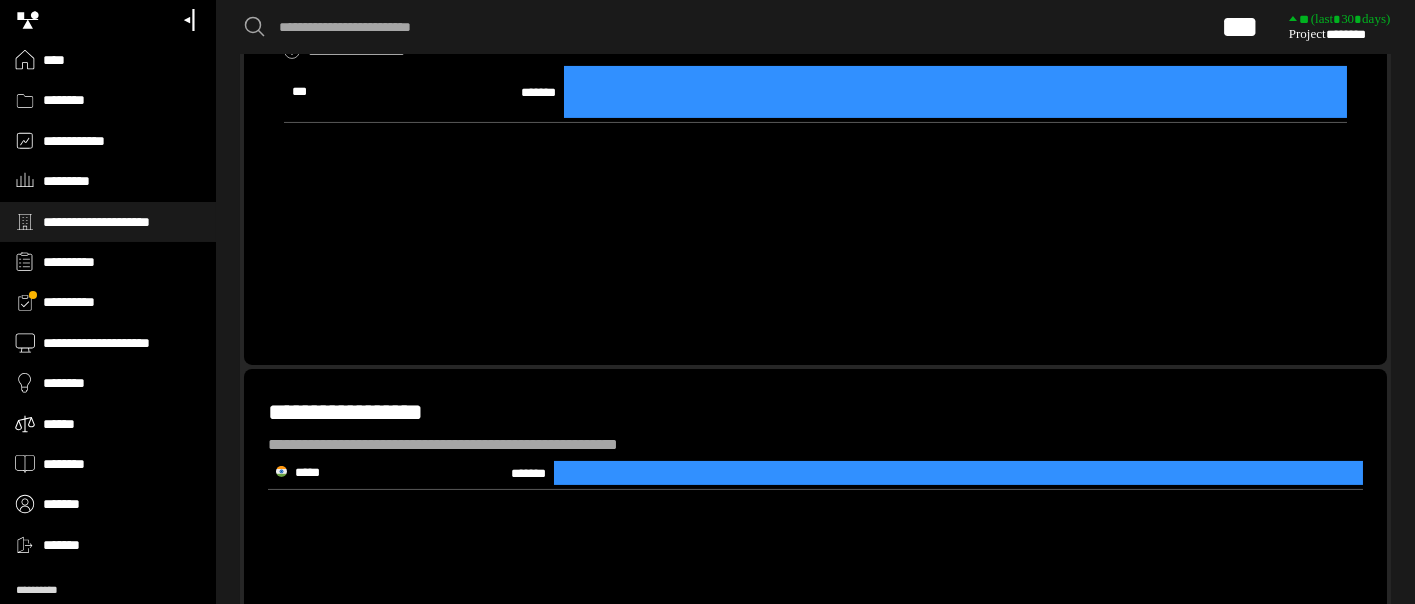 scroll, scrollTop: 1063, scrollLeft: 0, axis: vertical 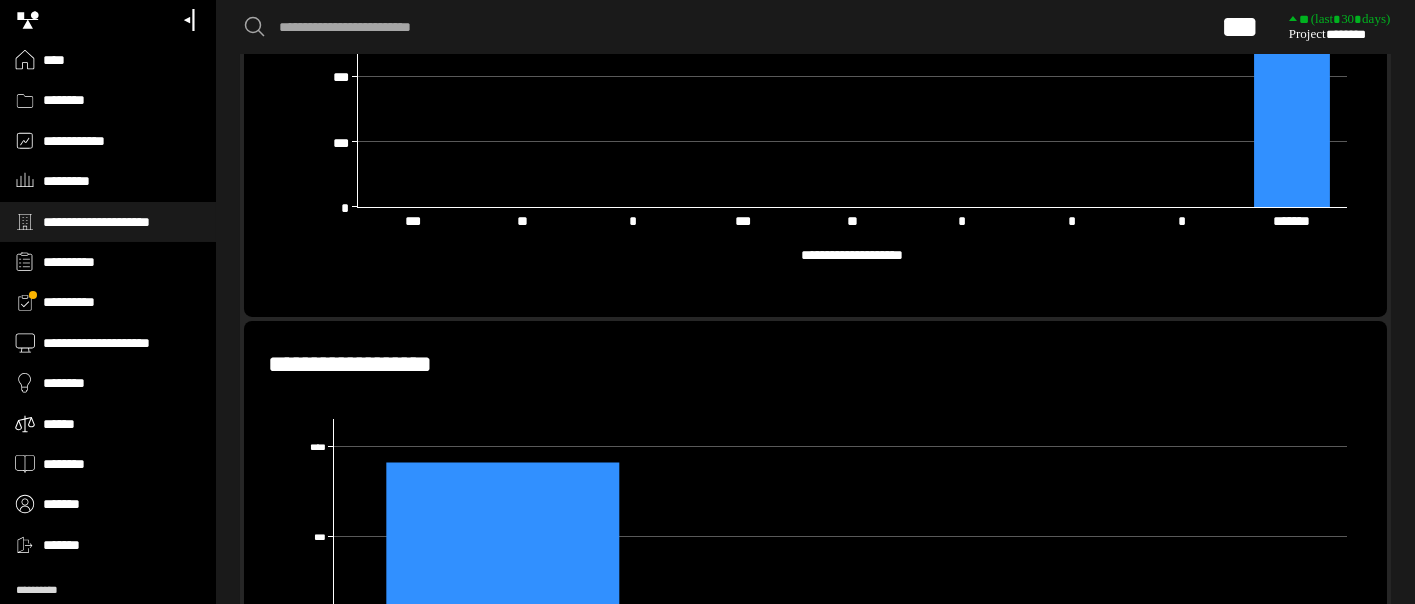 drag, startPoint x: 572, startPoint y: 388, endPoint x: 539, endPoint y: -65, distance: 454.2004 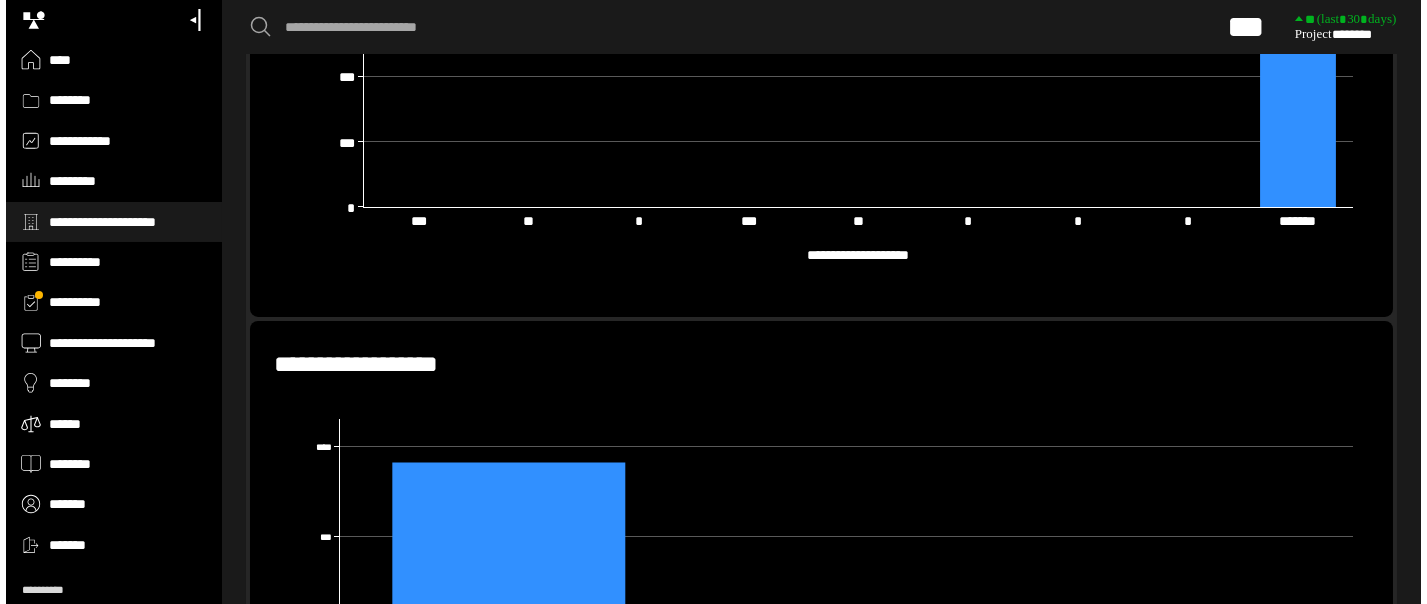 scroll, scrollTop: 0, scrollLeft: 0, axis: both 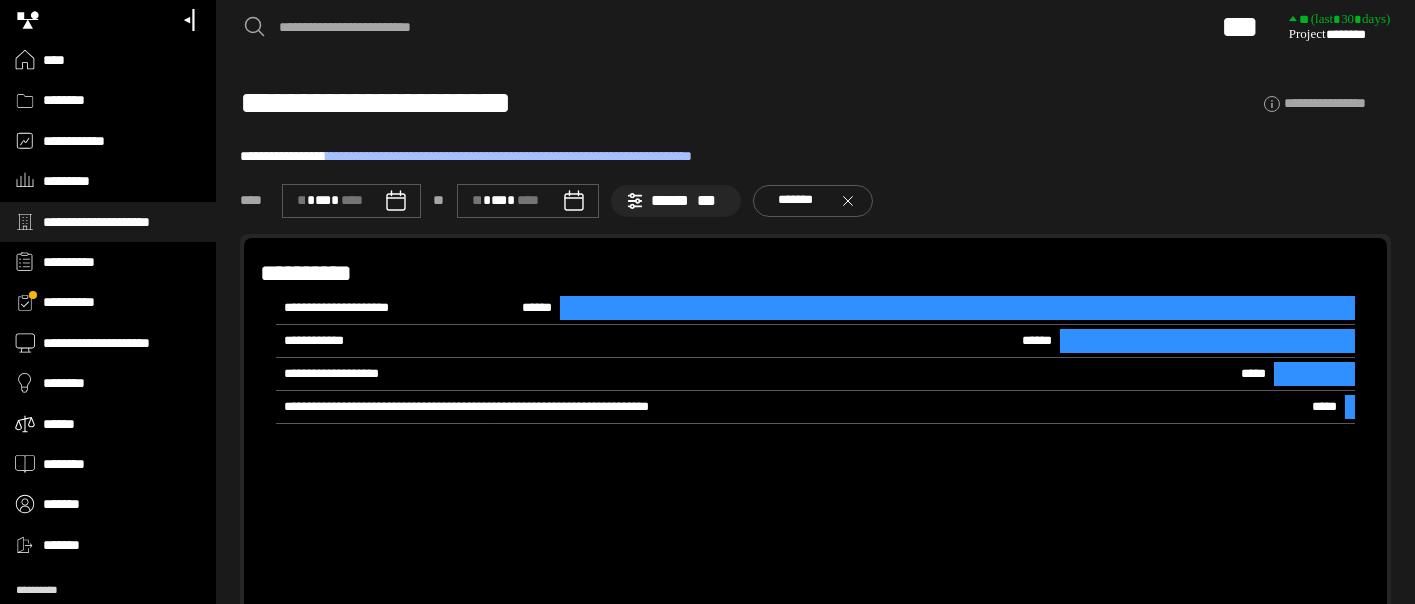 click at bounding box center (957, 308) 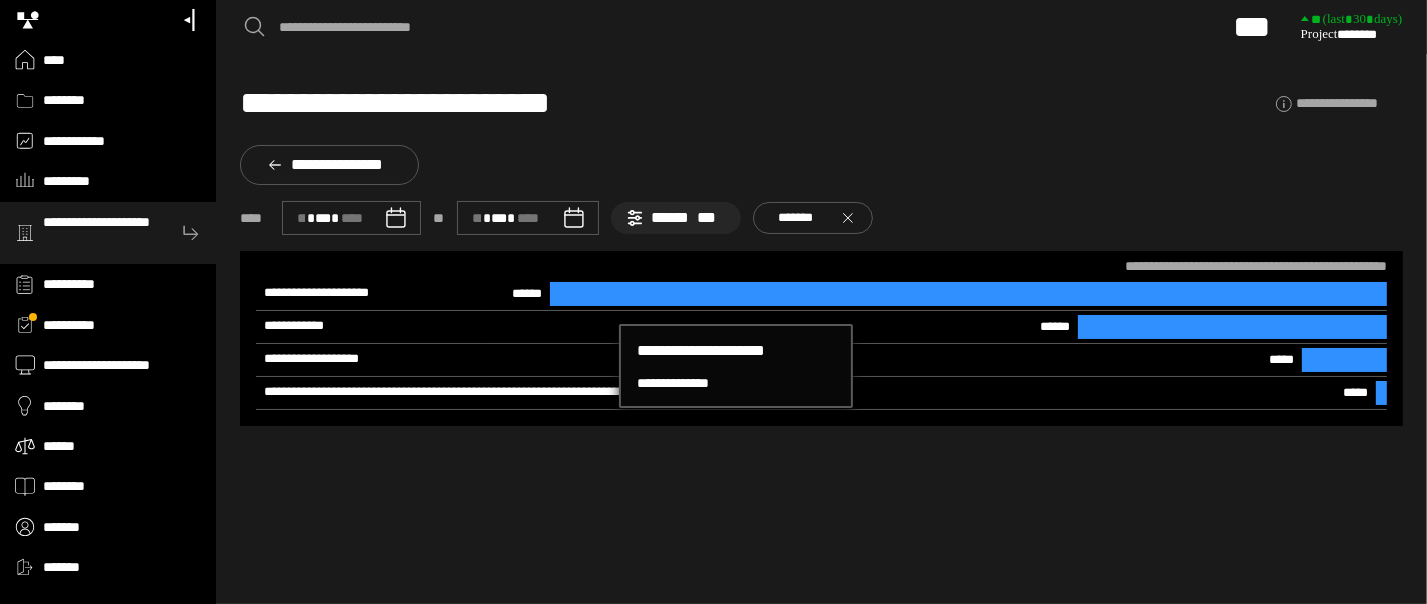 click at bounding box center [968, 294] 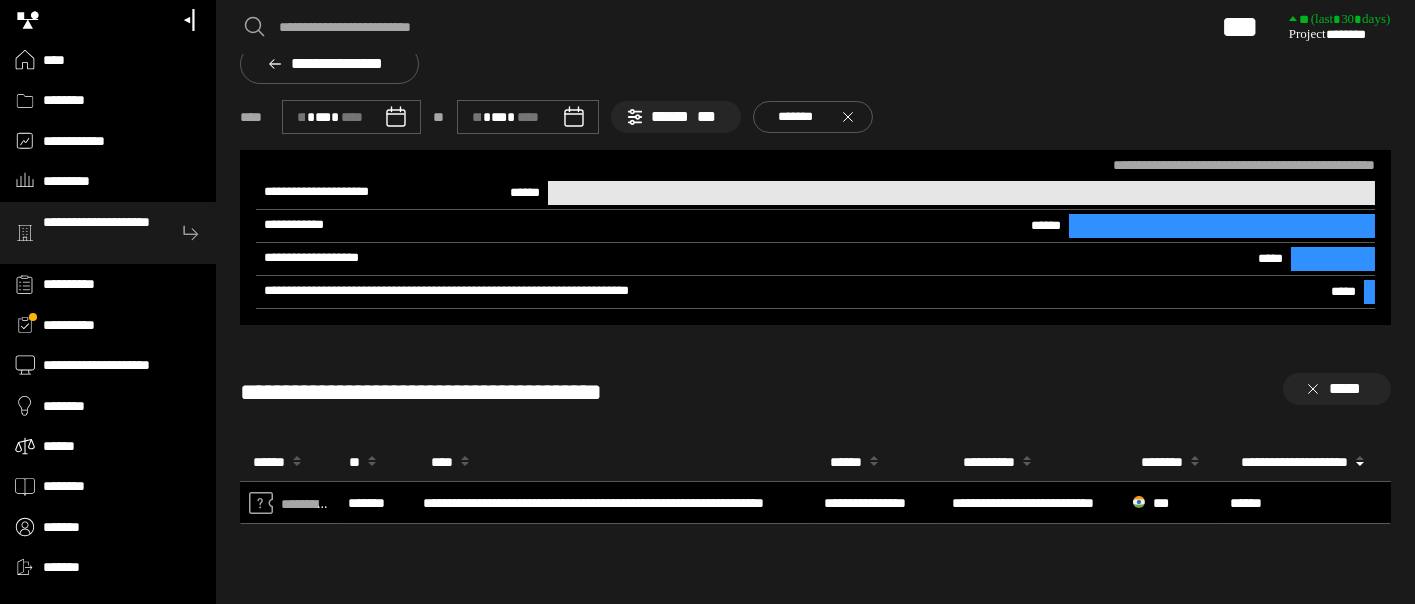 scroll, scrollTop: 134, scrollLeft: 0, axis: vertical 